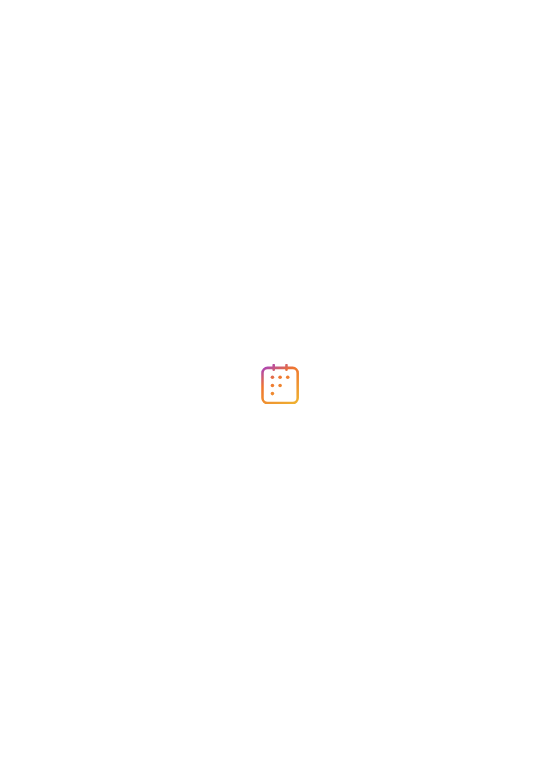 scroll, scrollTop: 0, scrollLeft: 0, axis: both 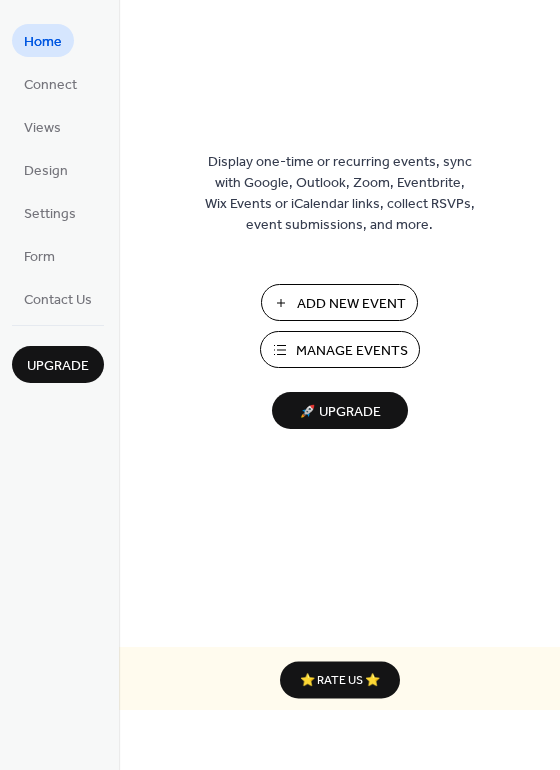 click on "Manage Events" at bounding box center (352, 351) 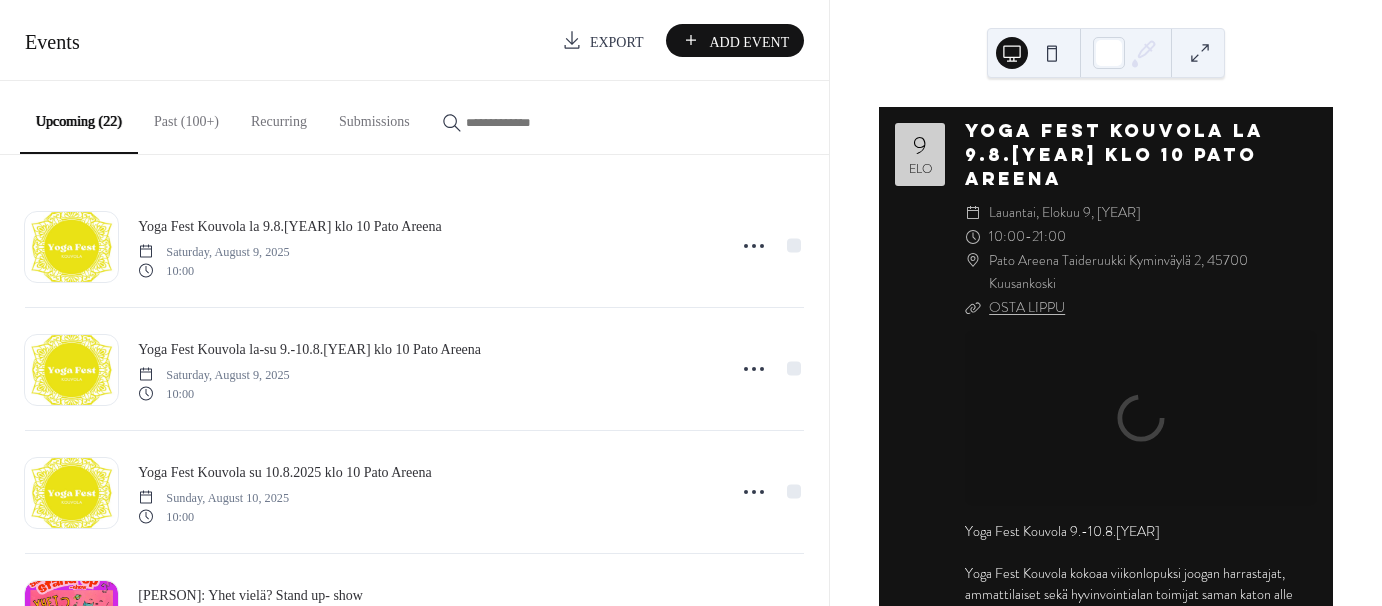 scroll, scrollTop: 0, scrollLeft: 0, axis: both 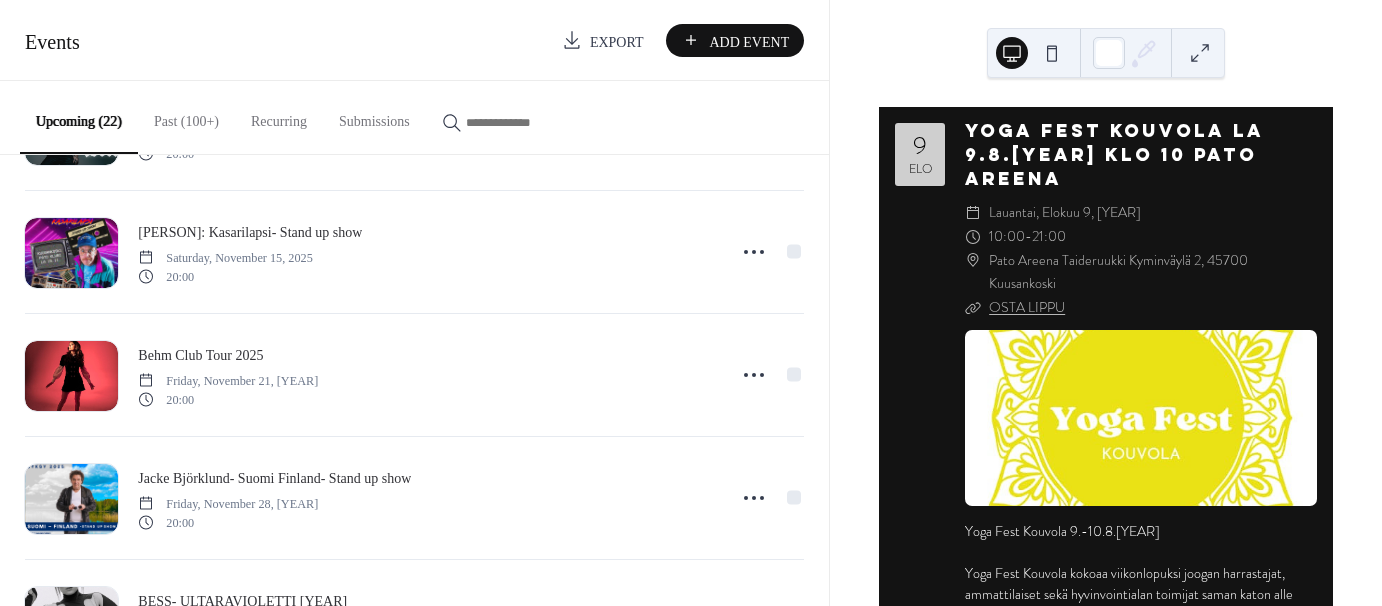 click on "Add Event" at bounding box center (749, 41) 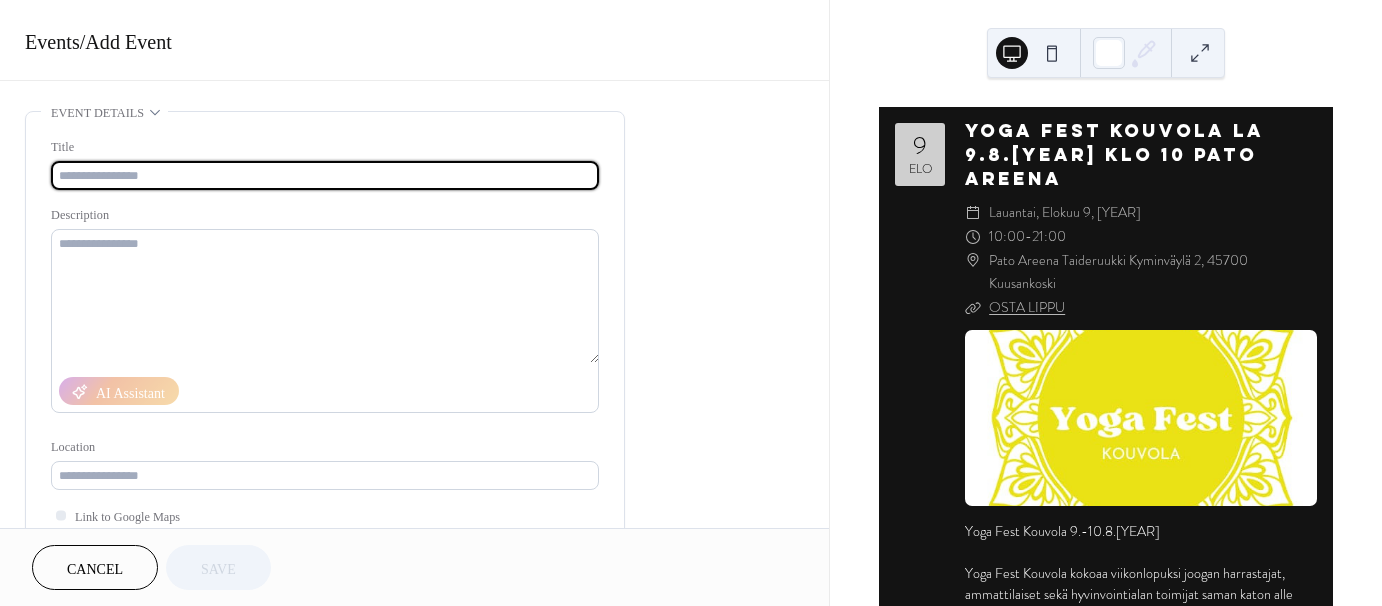 click at bounding box center [325, 175] 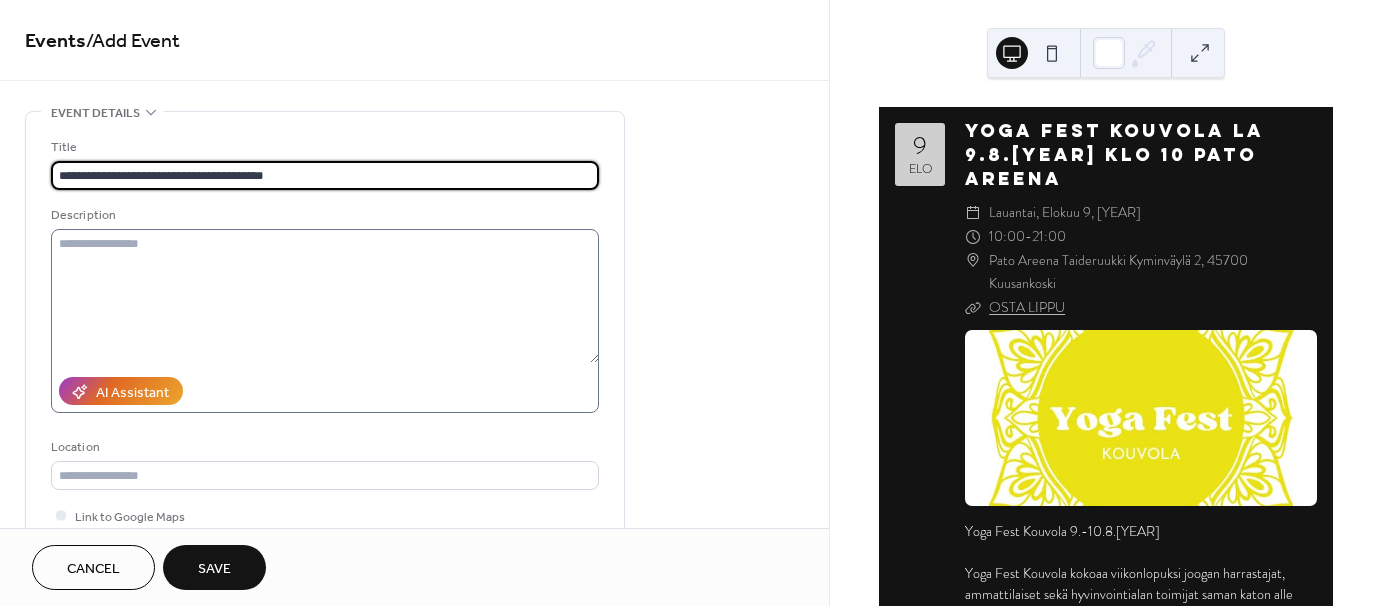 type on "**********" 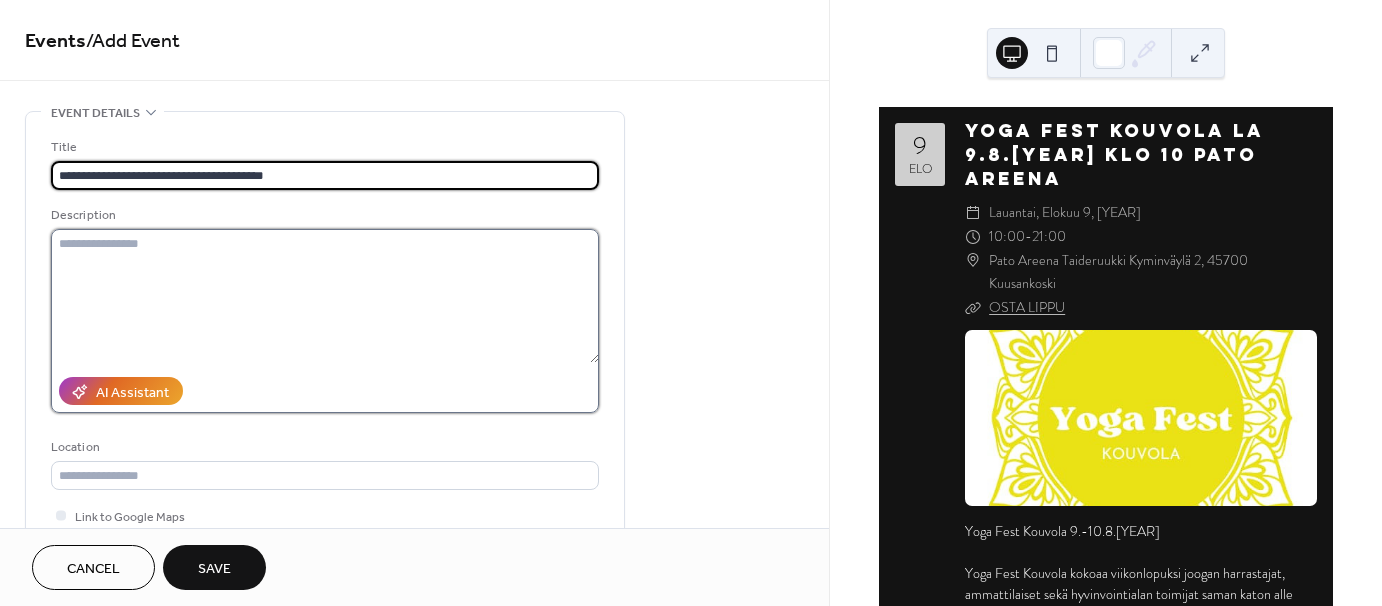 click at bounding box center [325, 296] 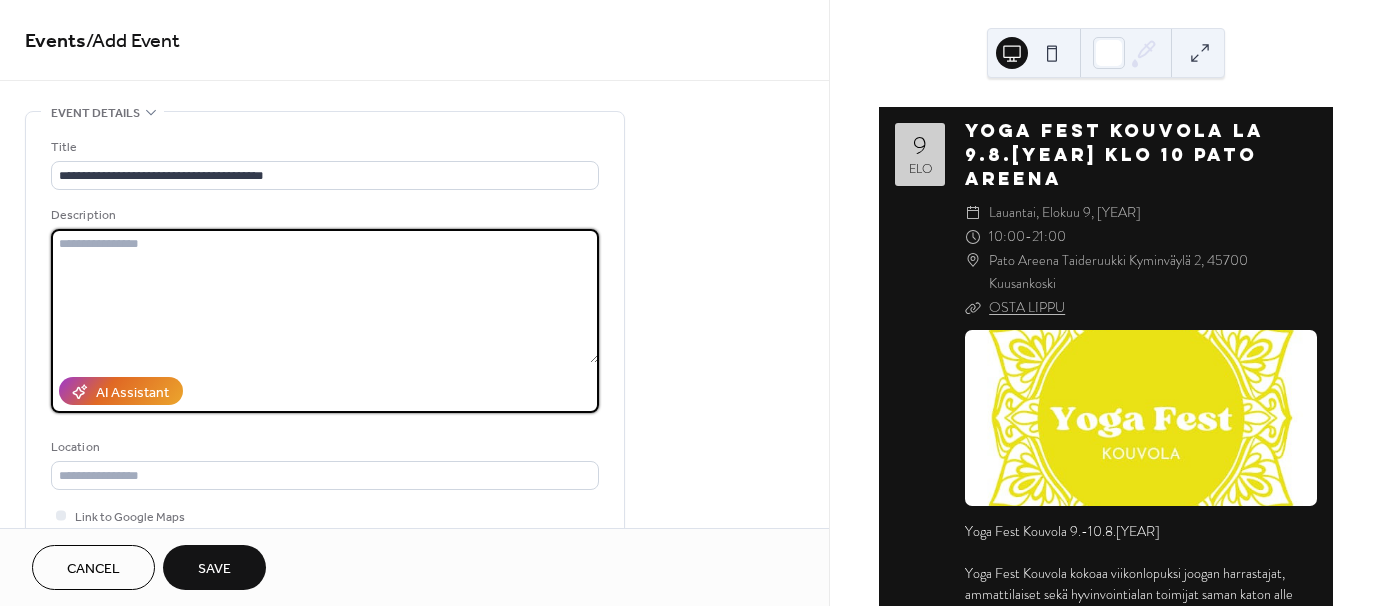 click at bounding box center (325, 296) 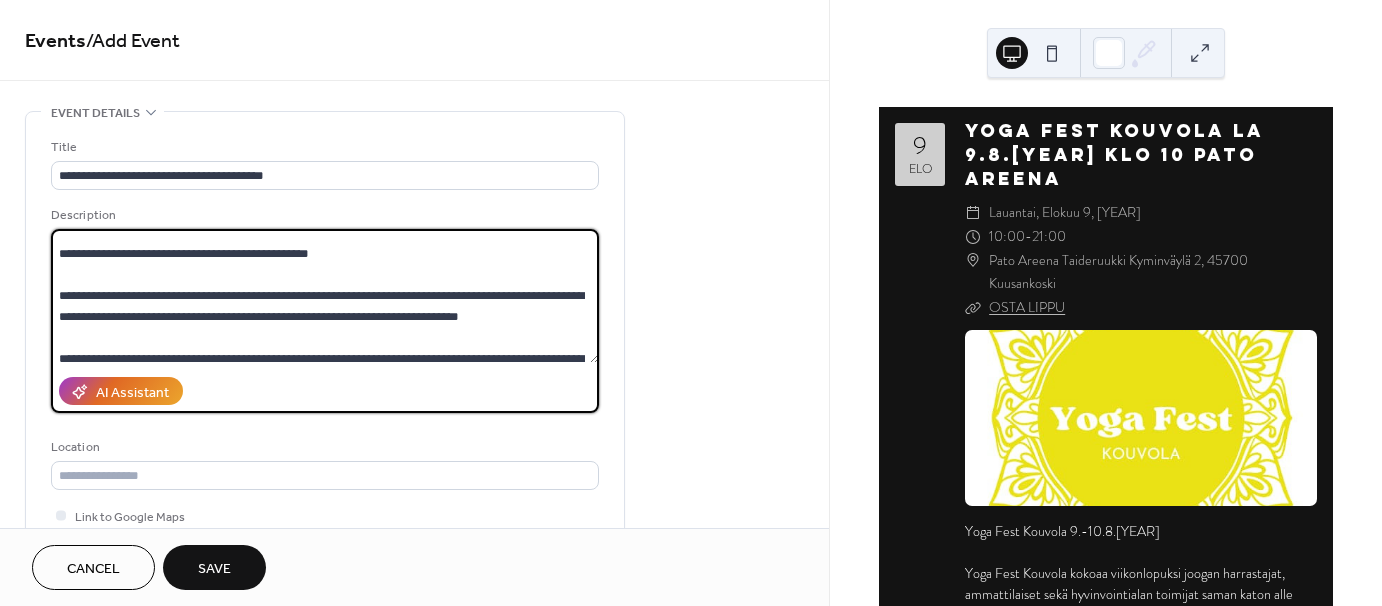 scroll, scrollTop: 200, scrollLeft: 0, axis: vertical 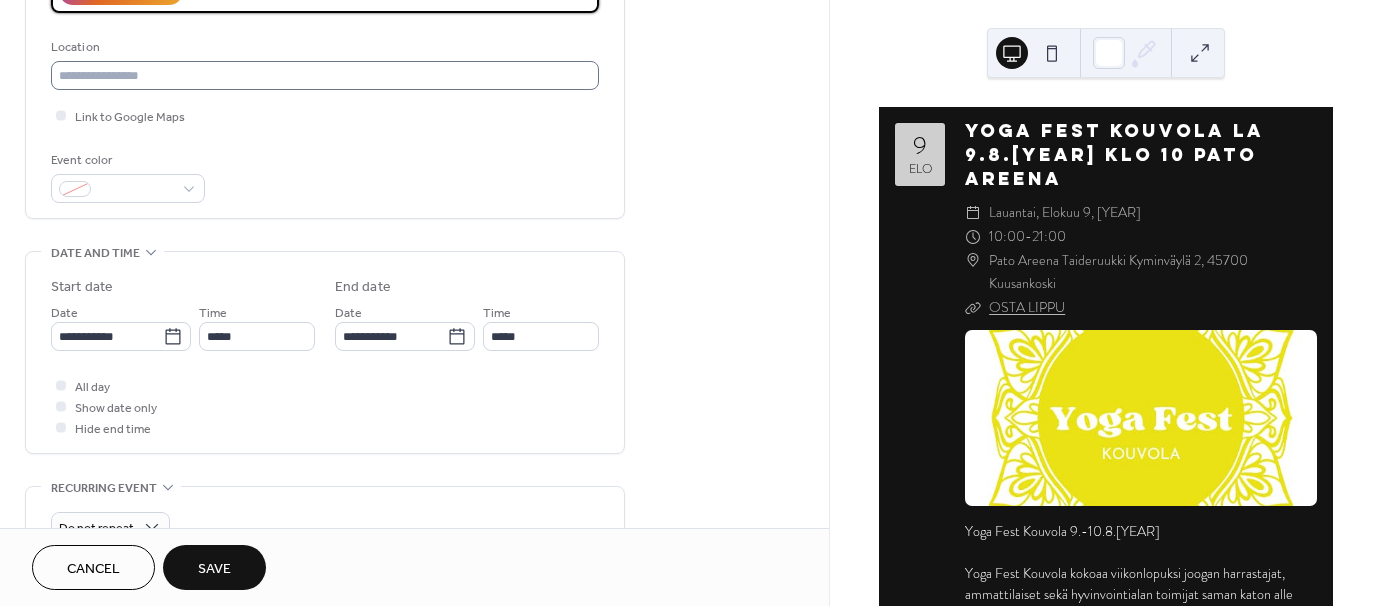 type on "**********" 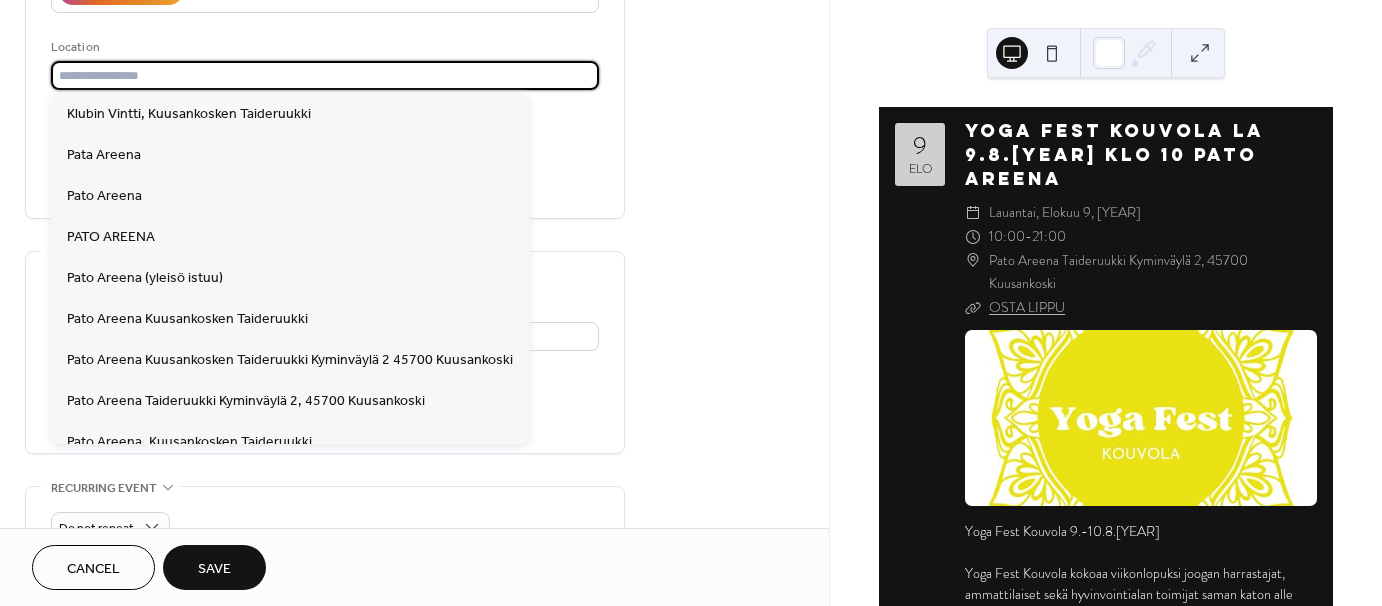 click at bounding box center (325, 75) 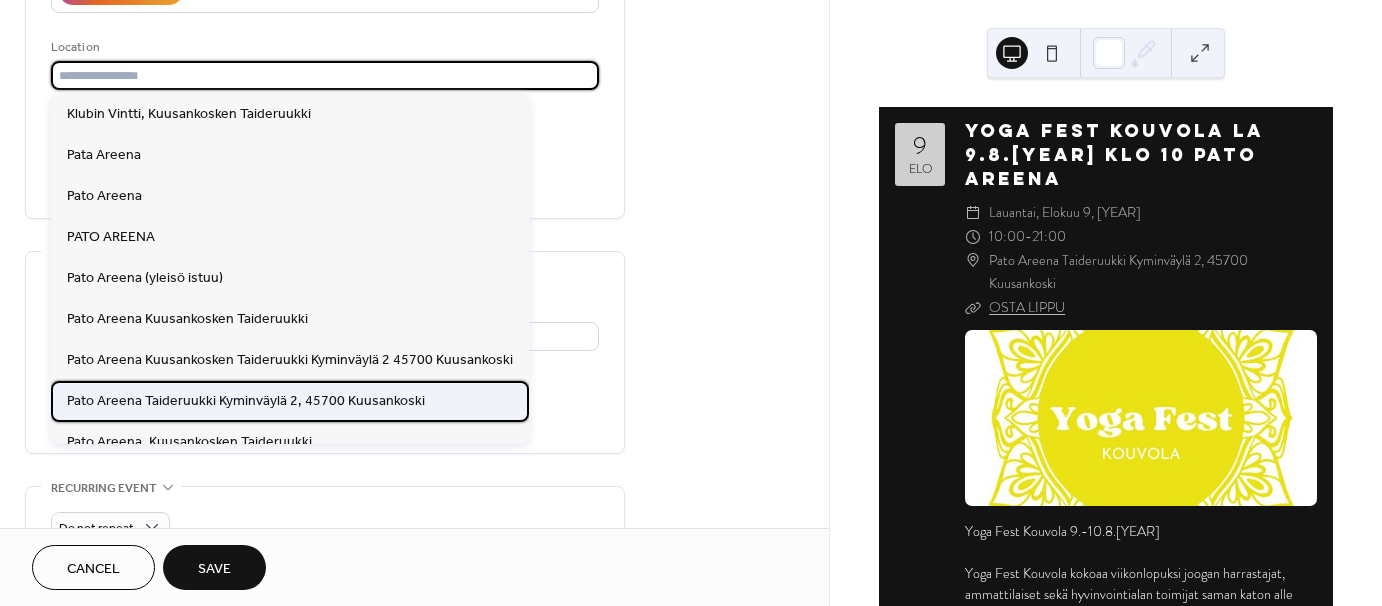 click on "Pato Areena Taideruukki Kyminväylä 2, 45700 Kuusankoski" at bounding box center [246, 400] 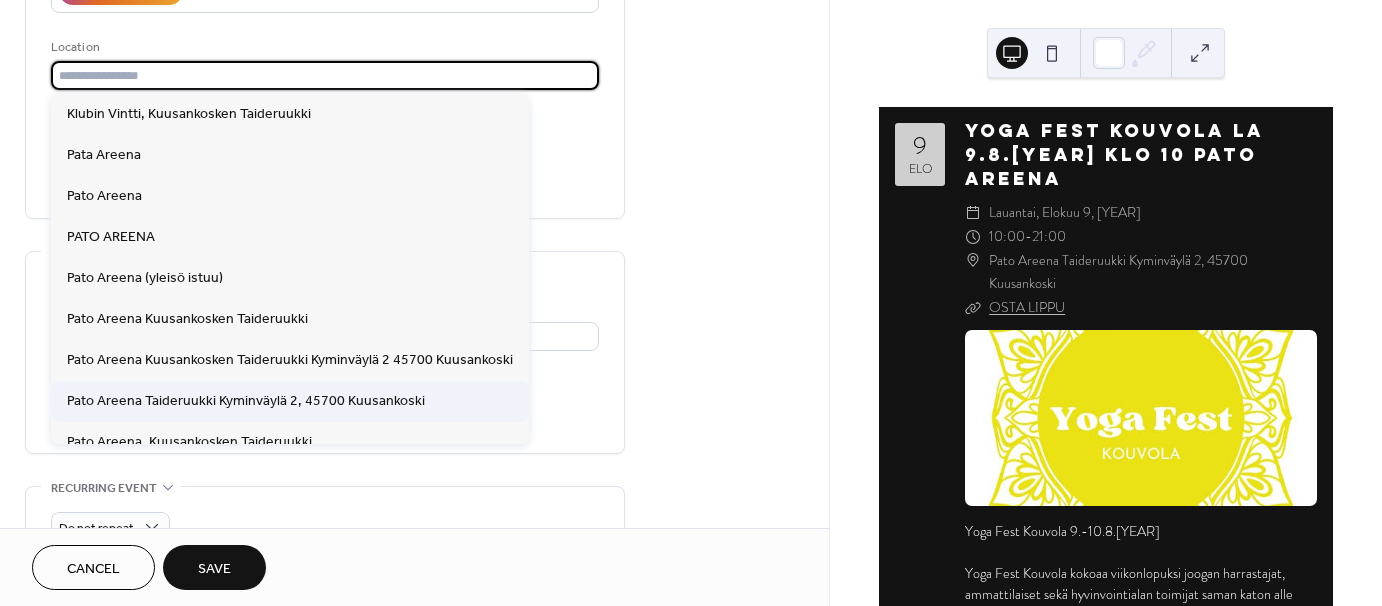 type on "**********" 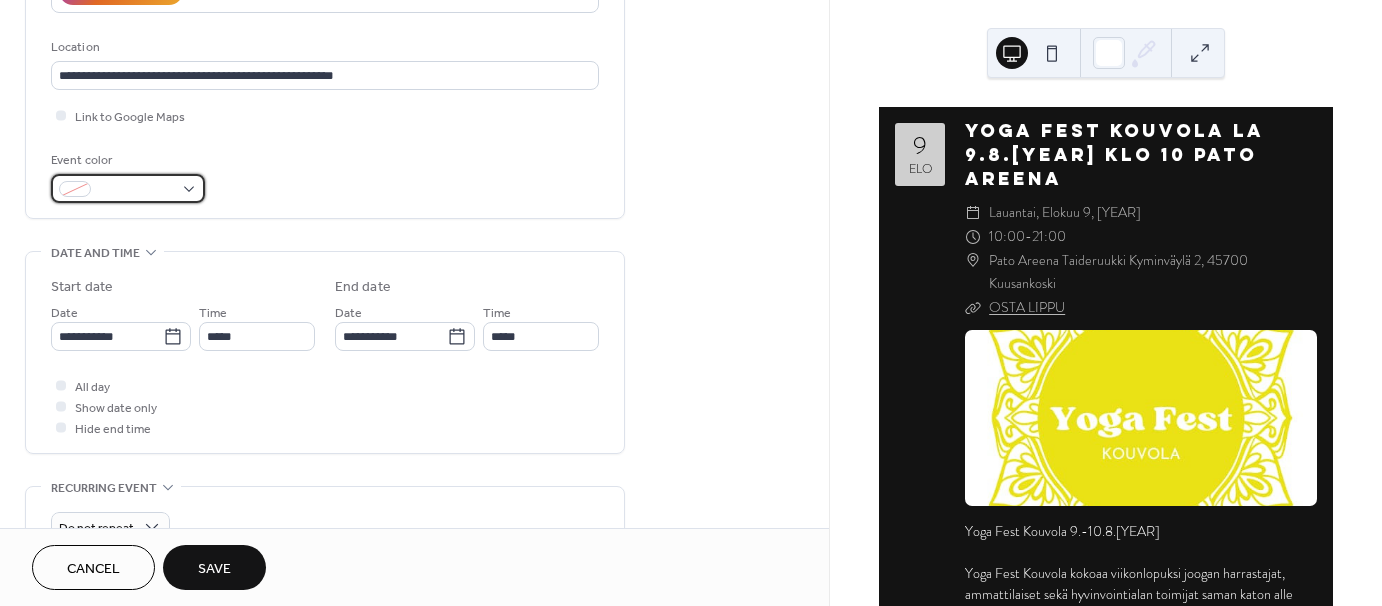 click at bounding box center (128, 188) 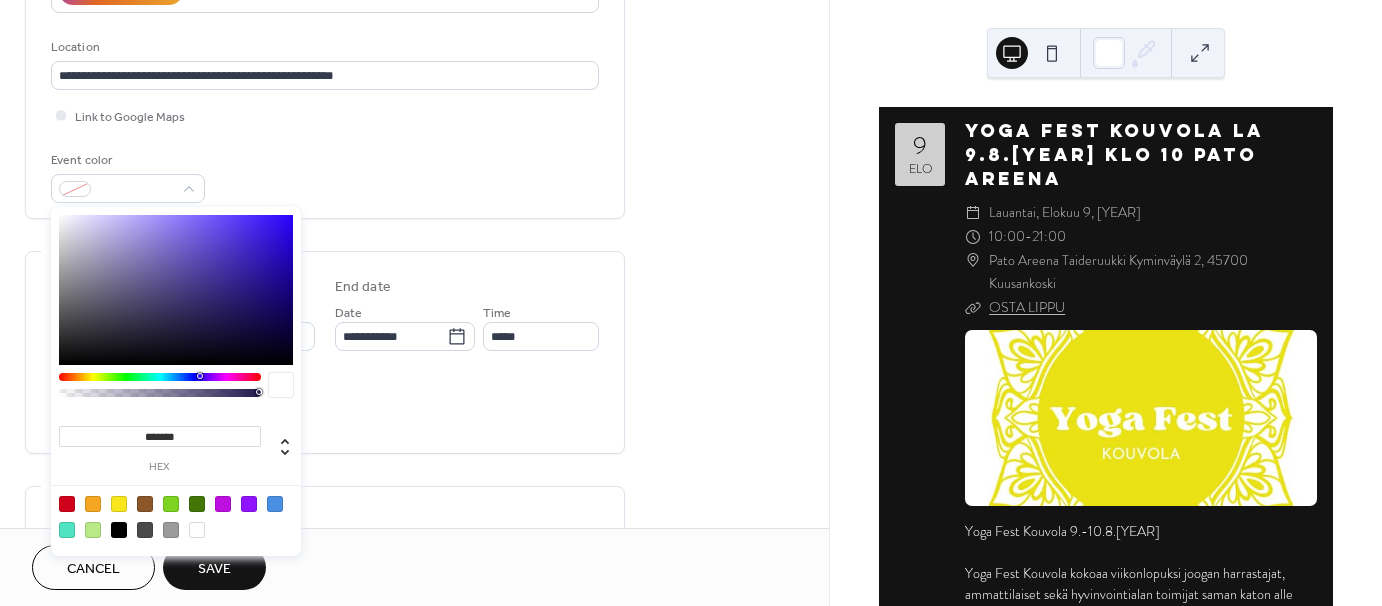 type on "*******" 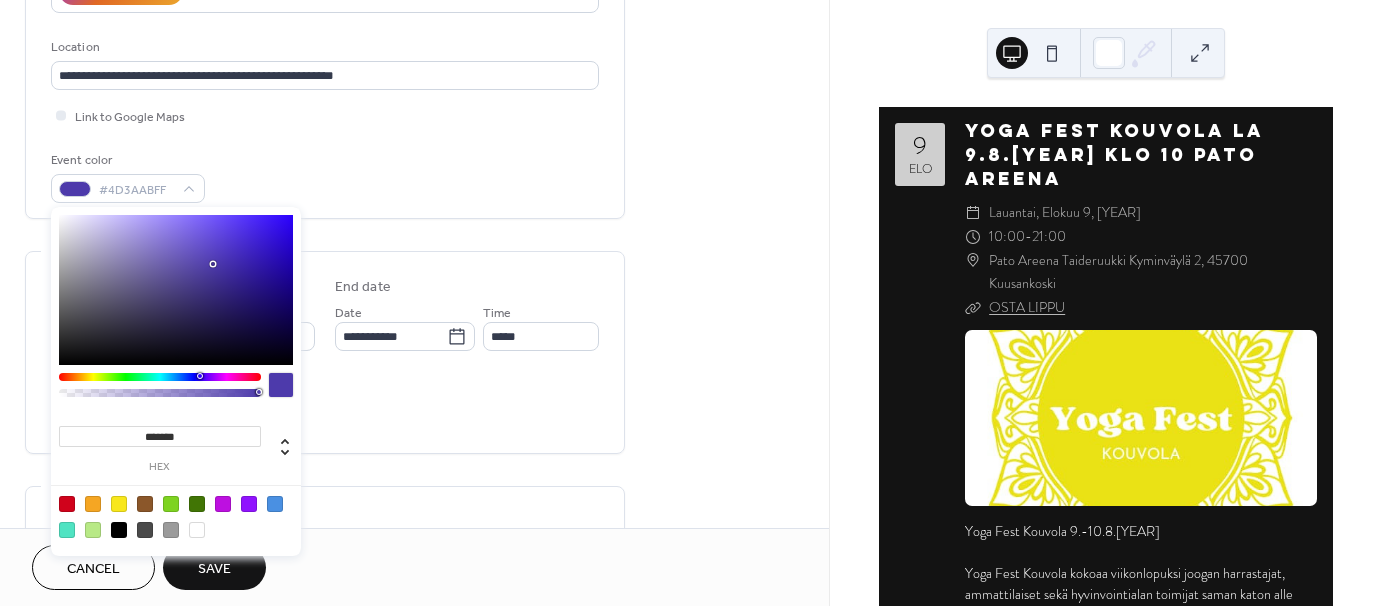 click on "**********" at bounding box center (414, 398) 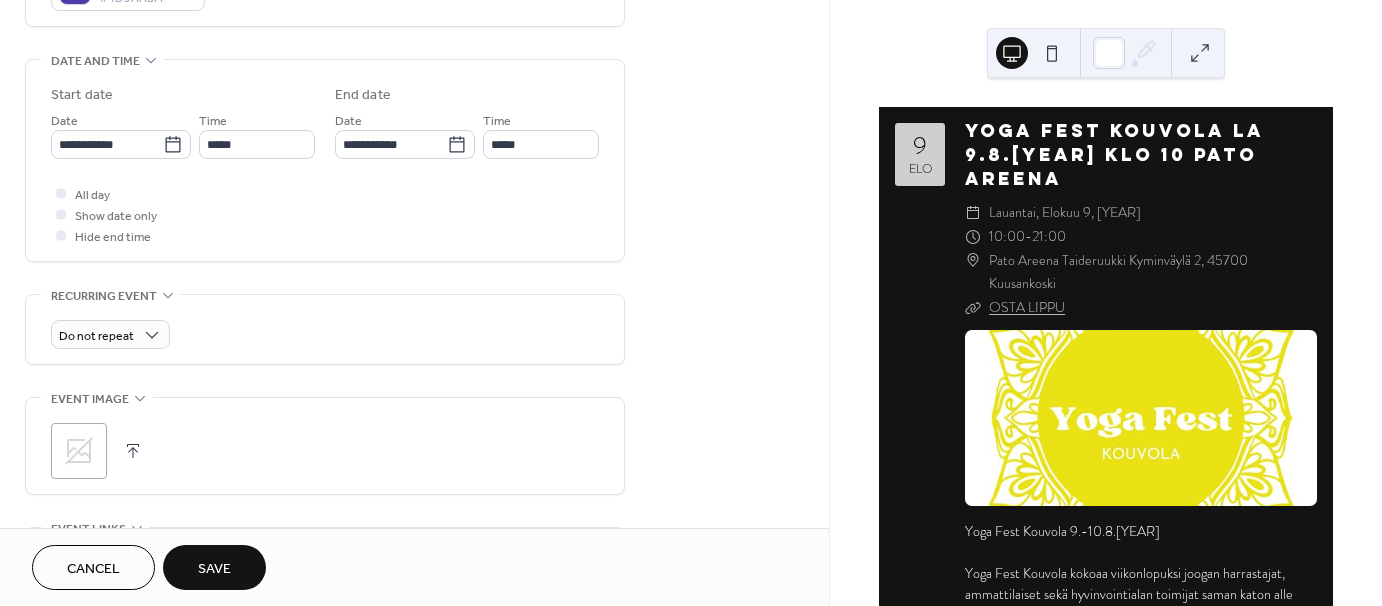 scroll, scrollTop: 600, scrollLeft: 0, axis: vertical 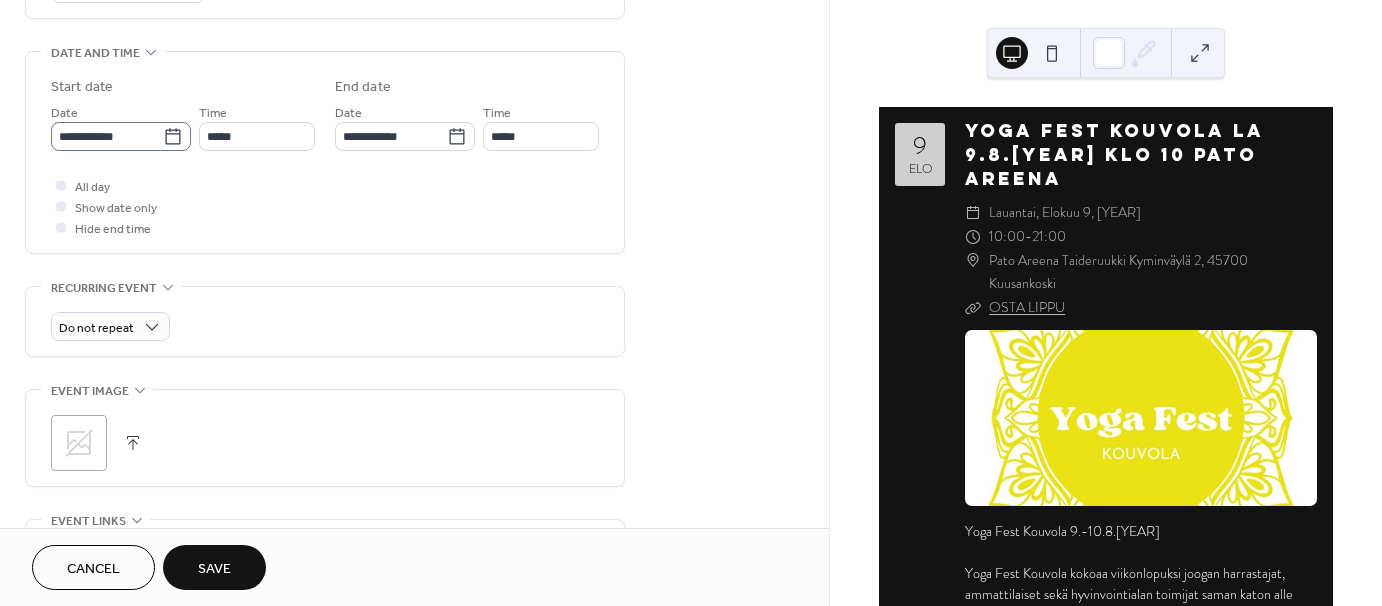 click 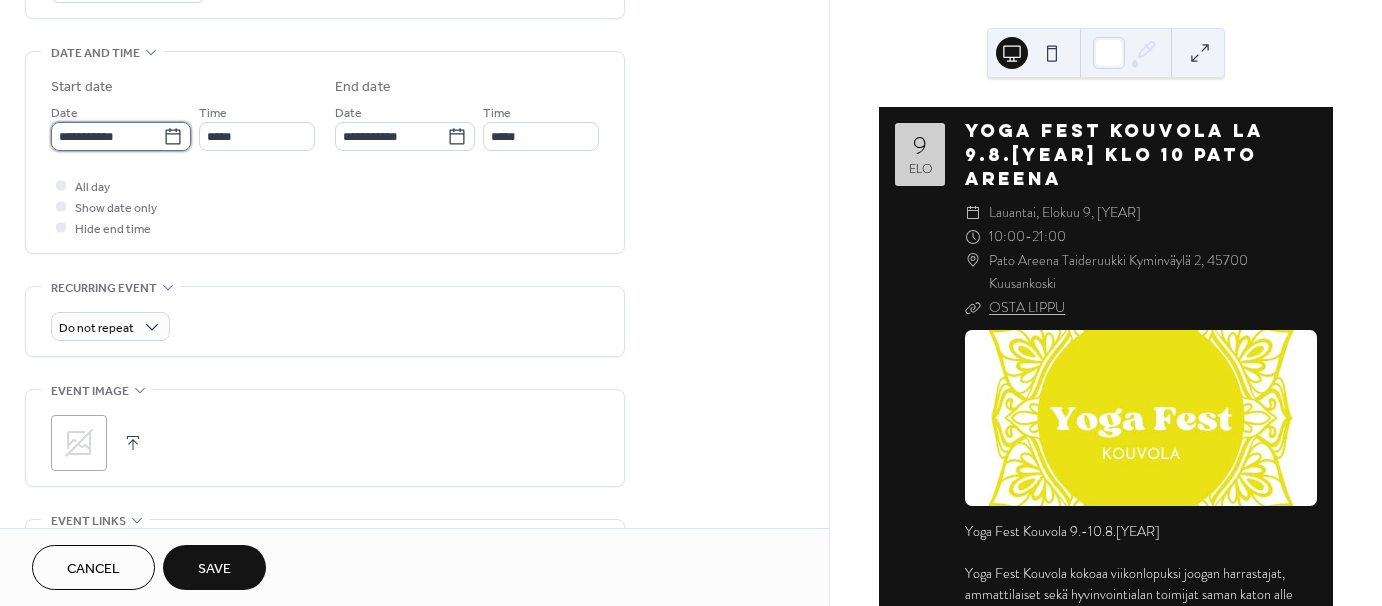 click on "**********" at bounding box center (107, 136) 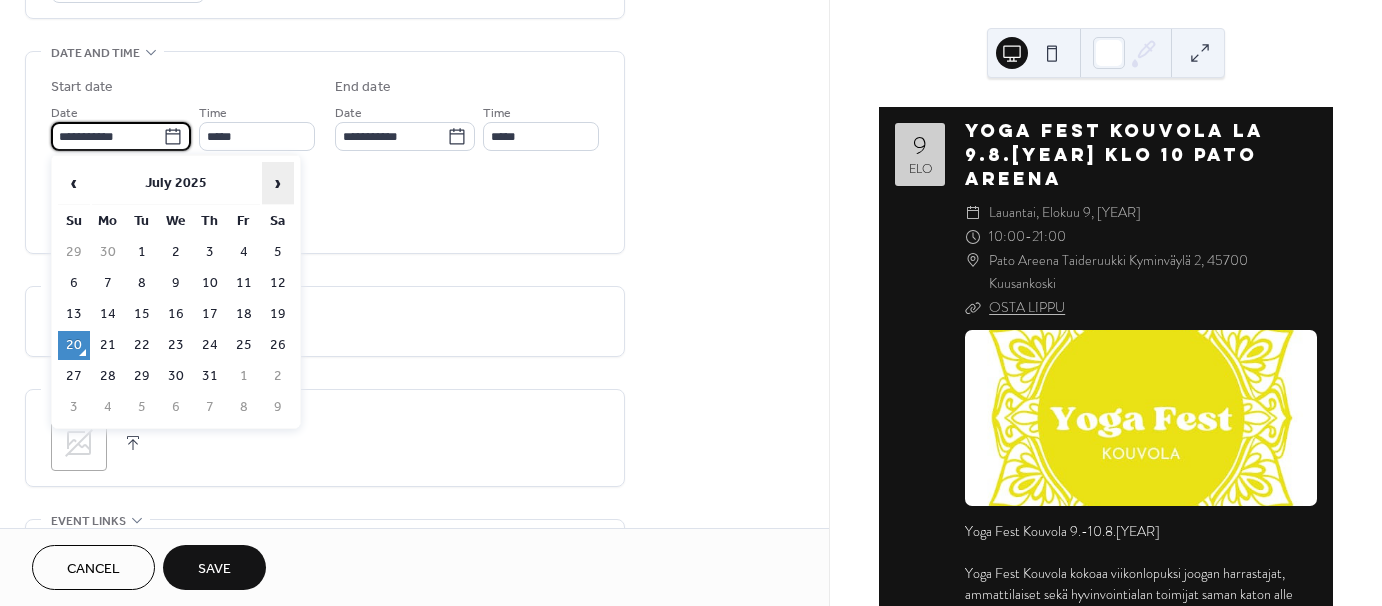 click on "›" at bounding box center (278, 183) 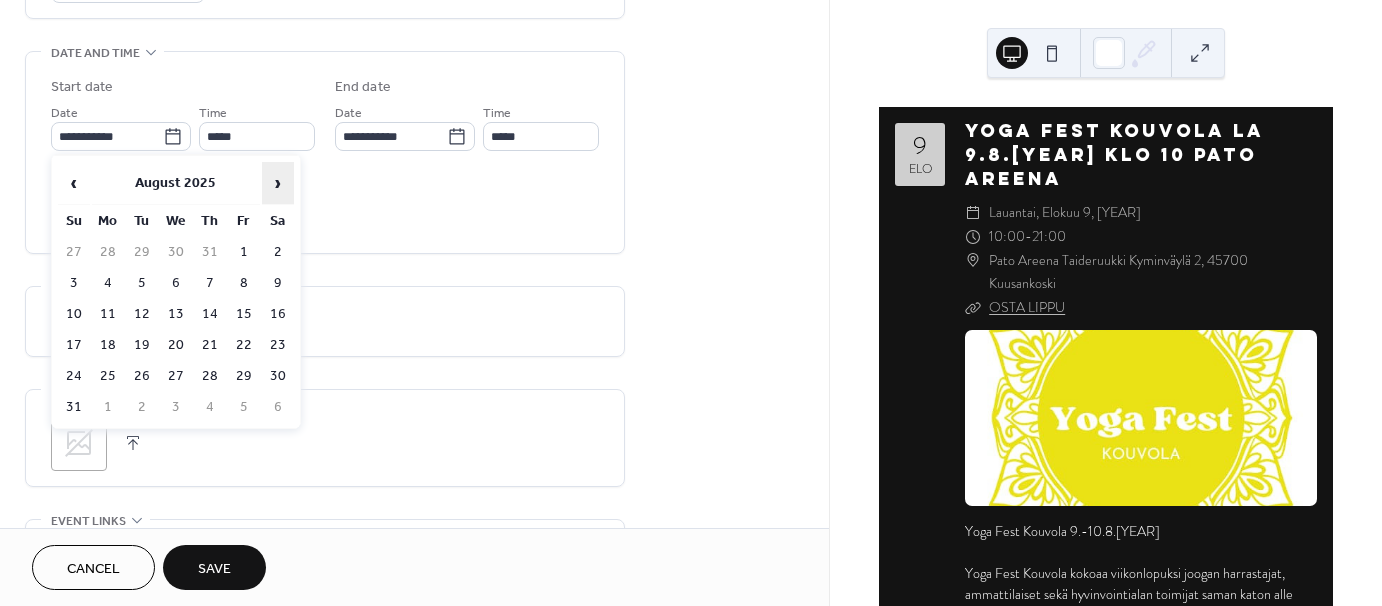 click on "›" at bounding box center (278, 183) 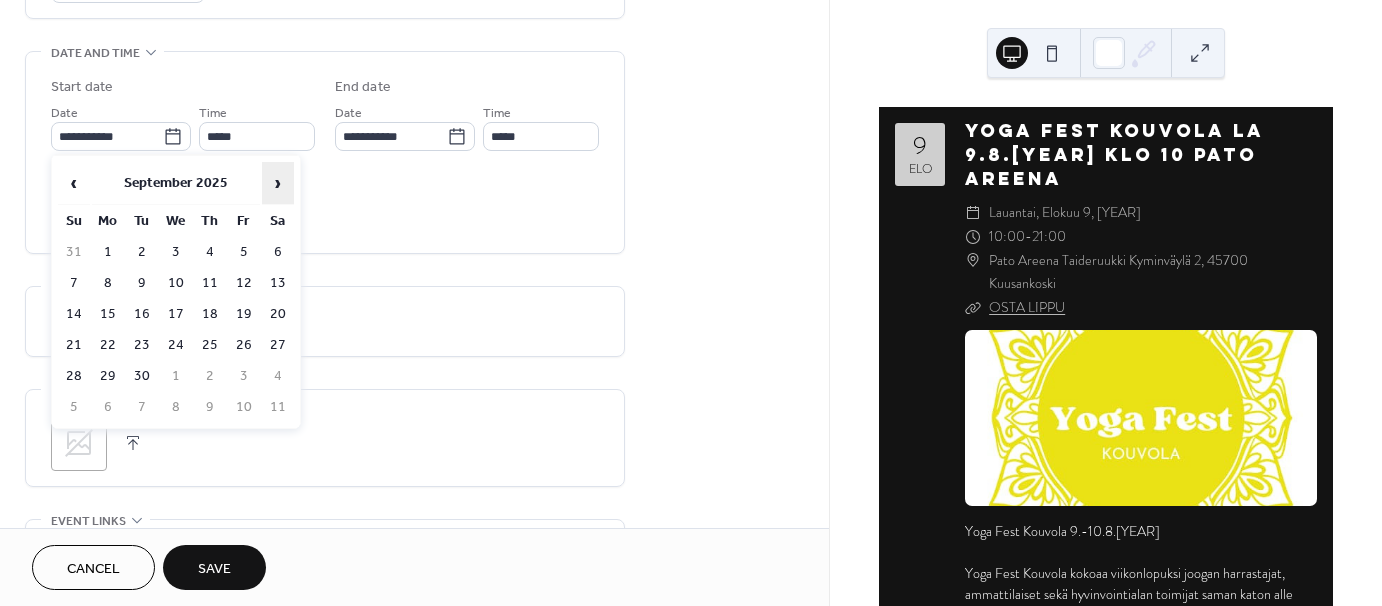click on "›" at bounding box center (278, 183) 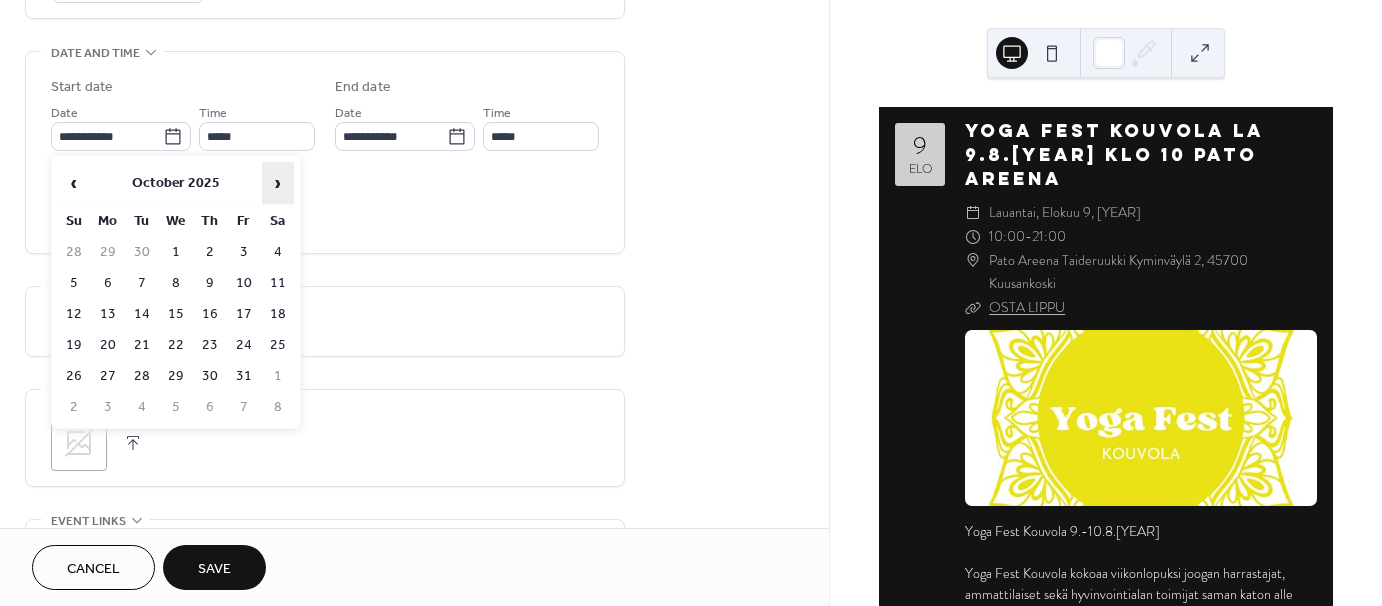 click on "›" at bounding box center (278, 183) 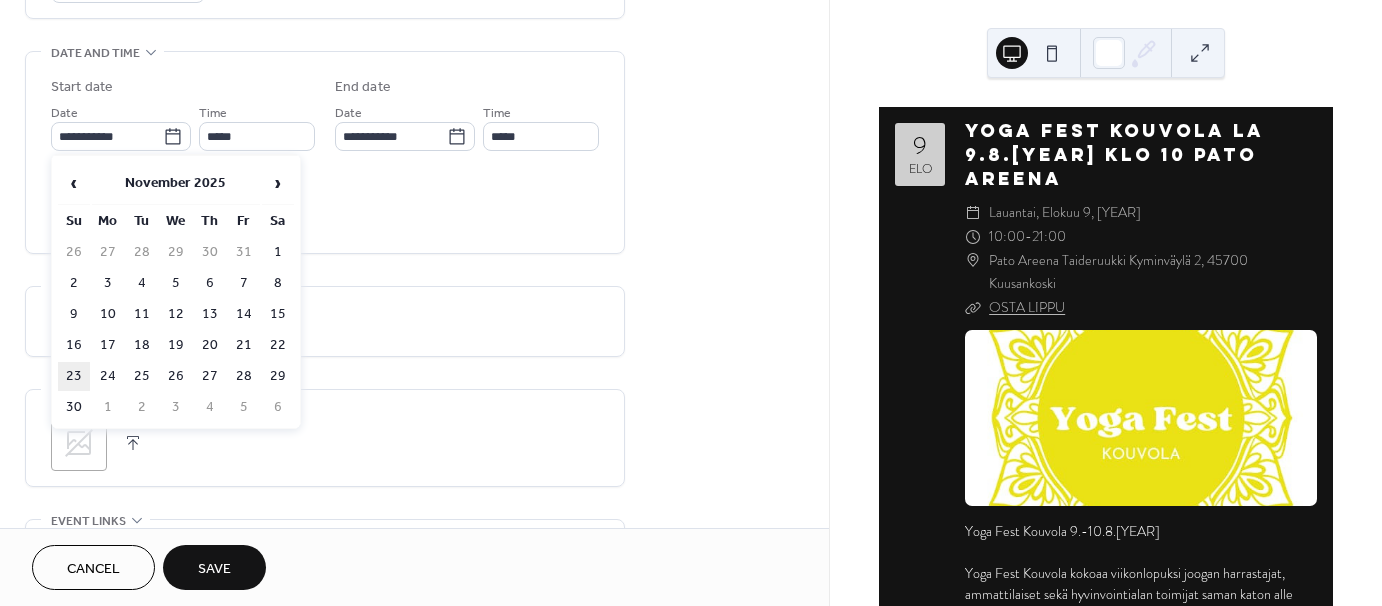 click on "23" at bounding box center [74, 376] 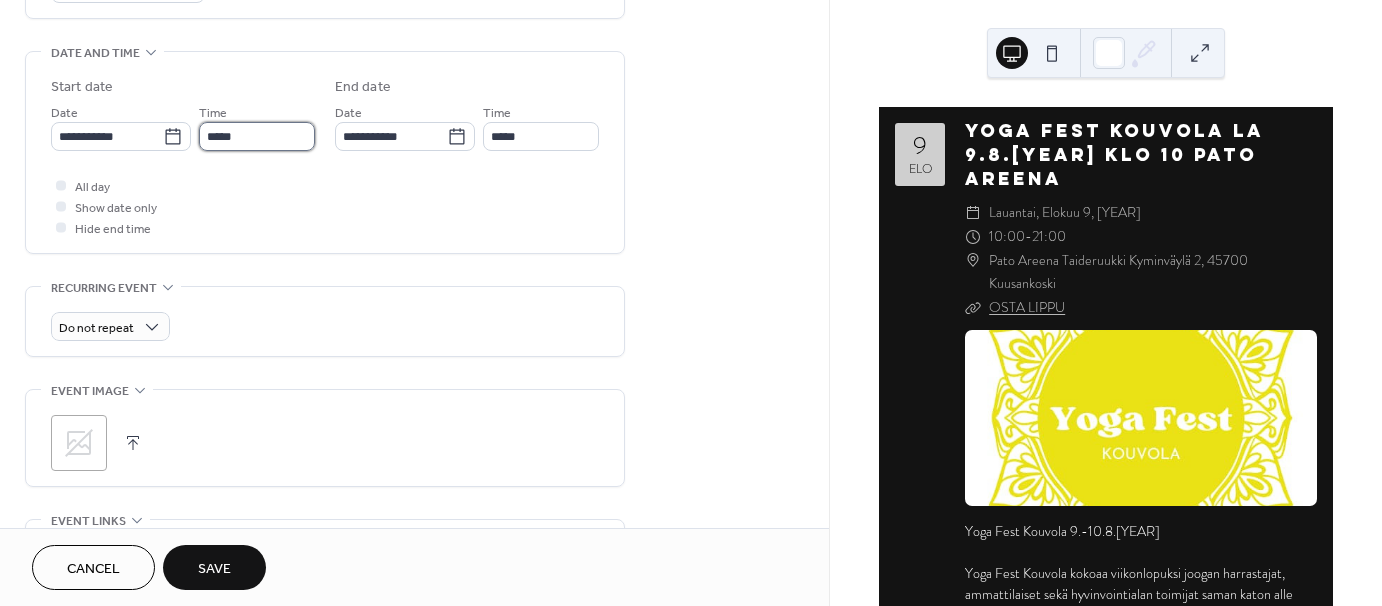 click on "*****" at bounding box center [257, 136] 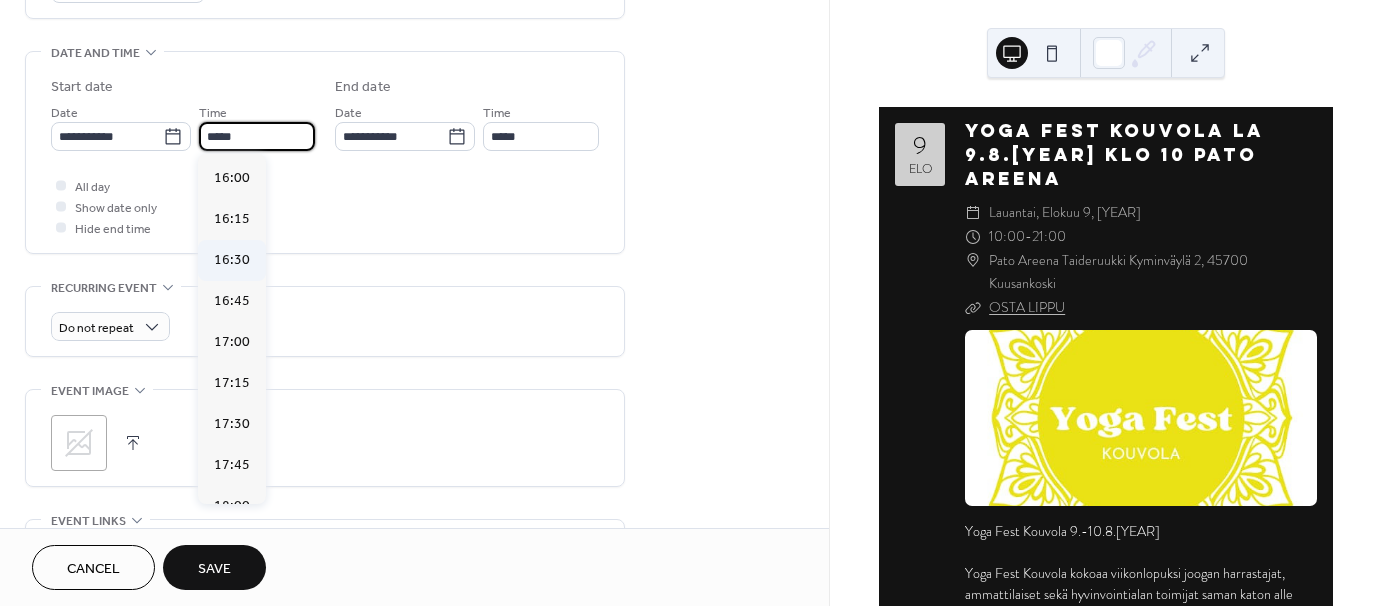 scroll, scrollTop: 2668, scrollLeft: 0, axis: vertical 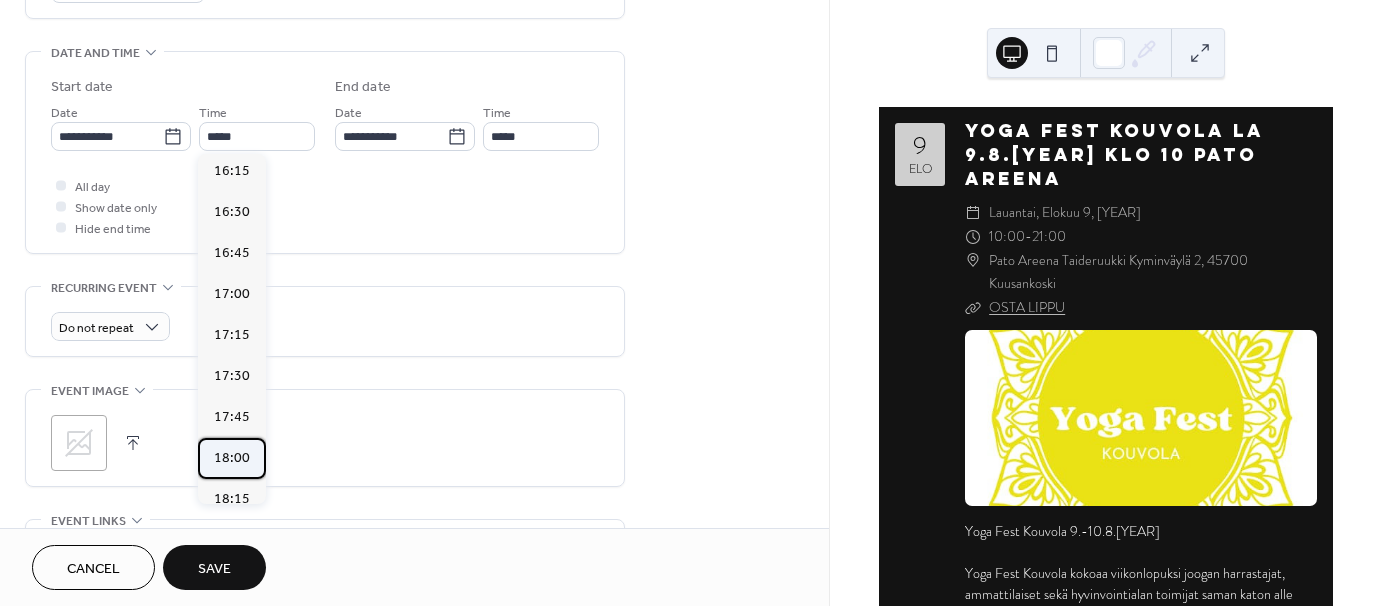 click on "18:00" at bounding box center [232, 458] 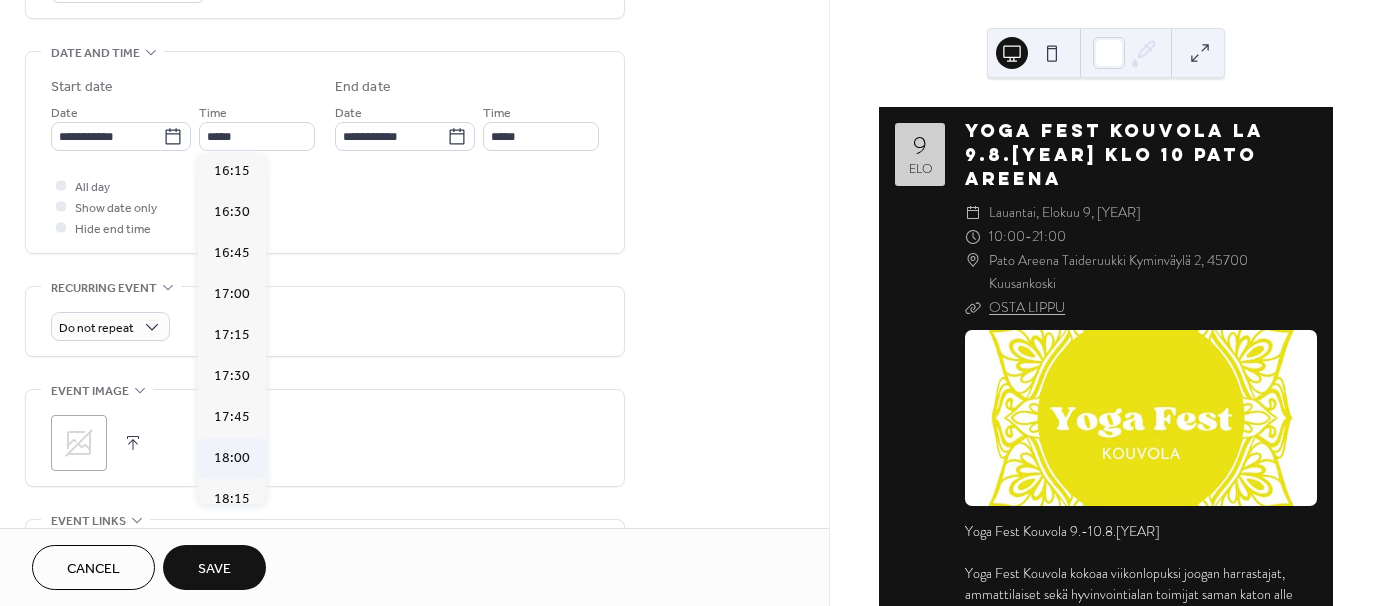 type on "*****" 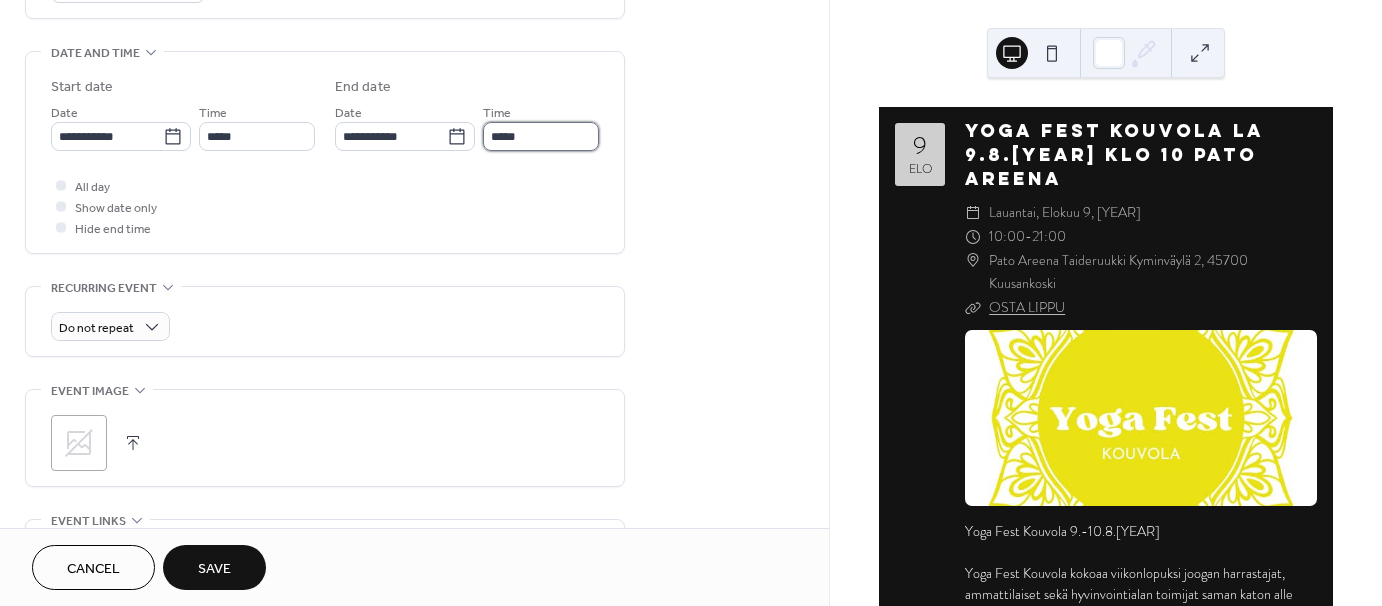 click on "*****" at bounding box center (541, 136) 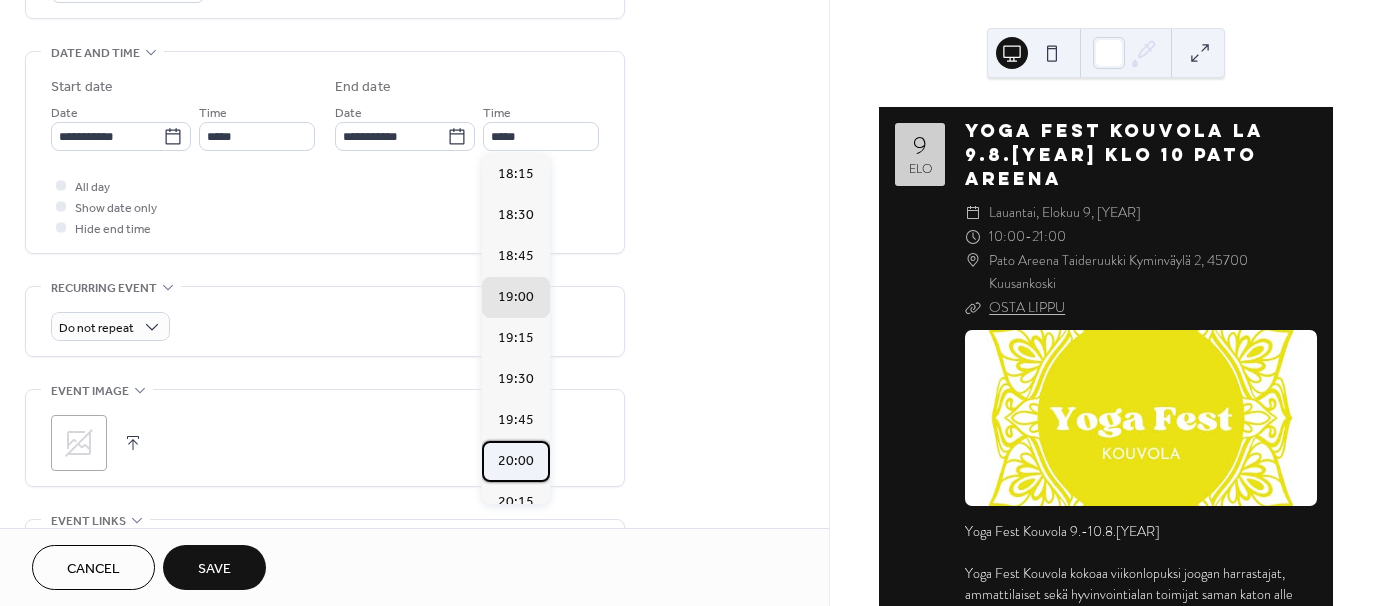 click on "20:00" at bounding box center (516, 461) 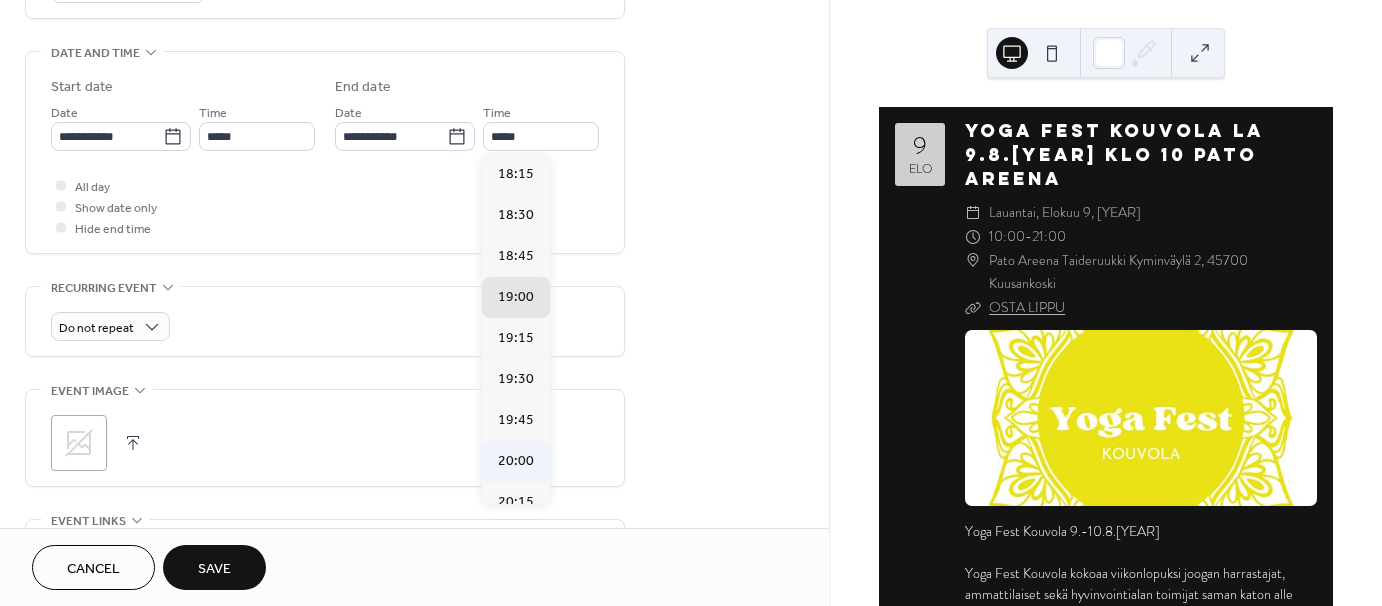 type on "*****" 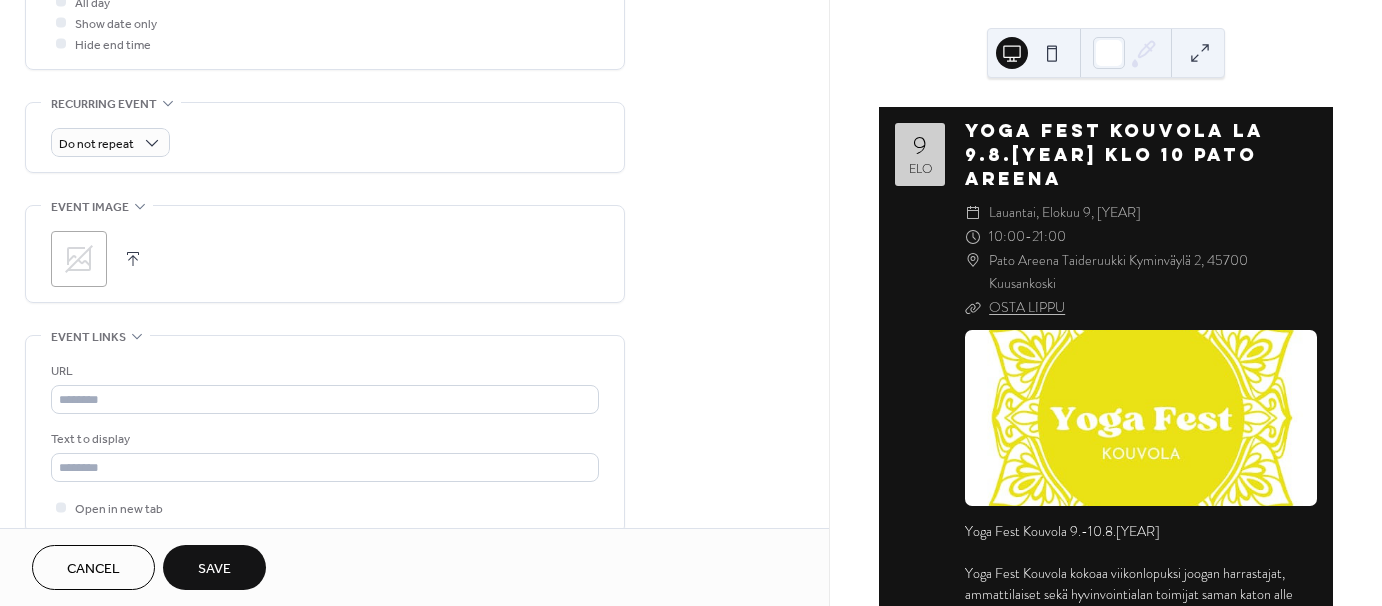 scroll, scrollTop: 800, scrollLeft: 0, axis: vertical 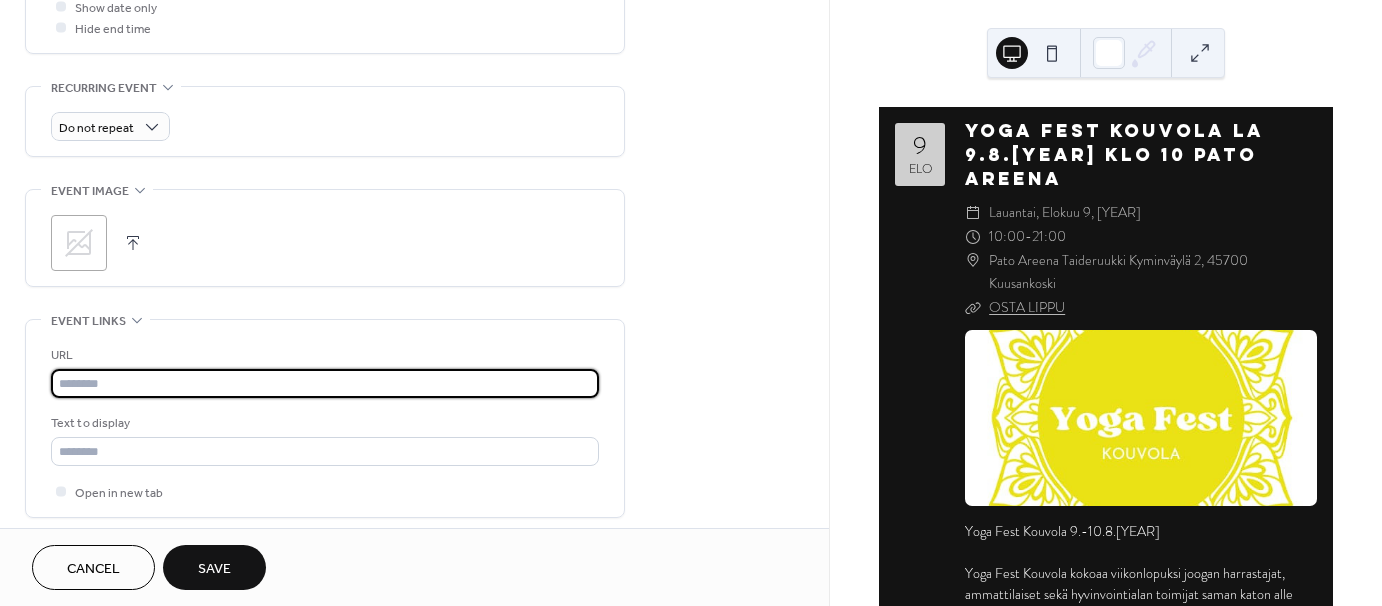 click at bounding box center [325, 383] 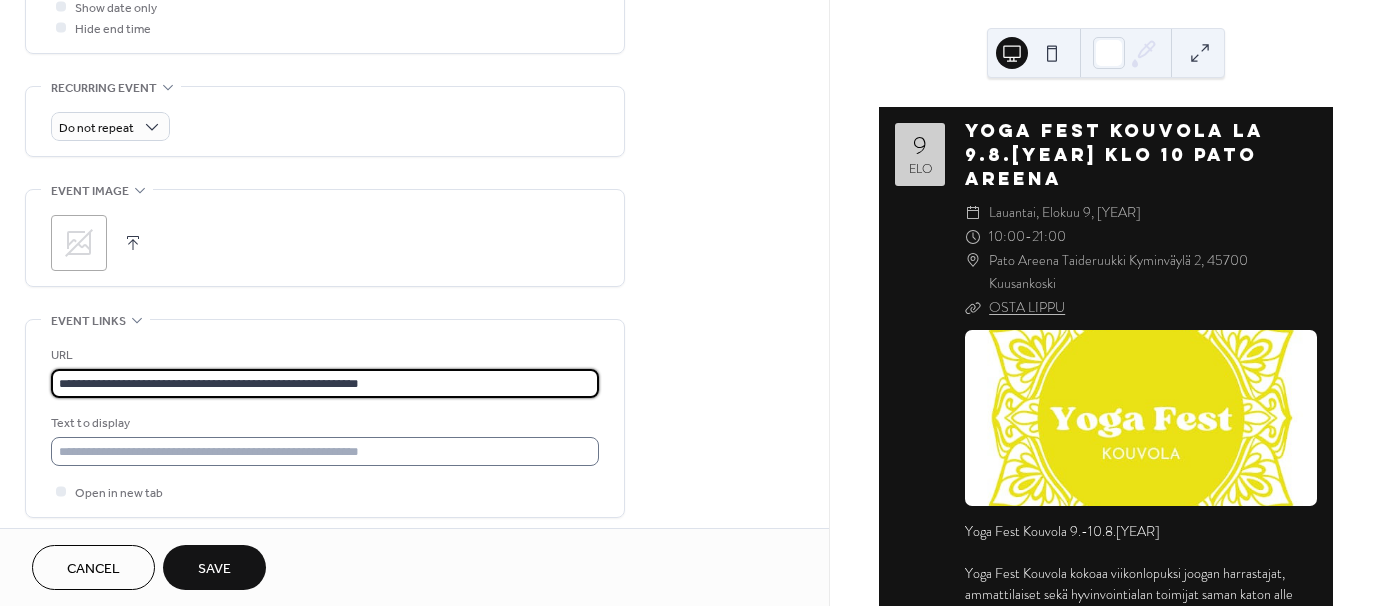 type on "**********" 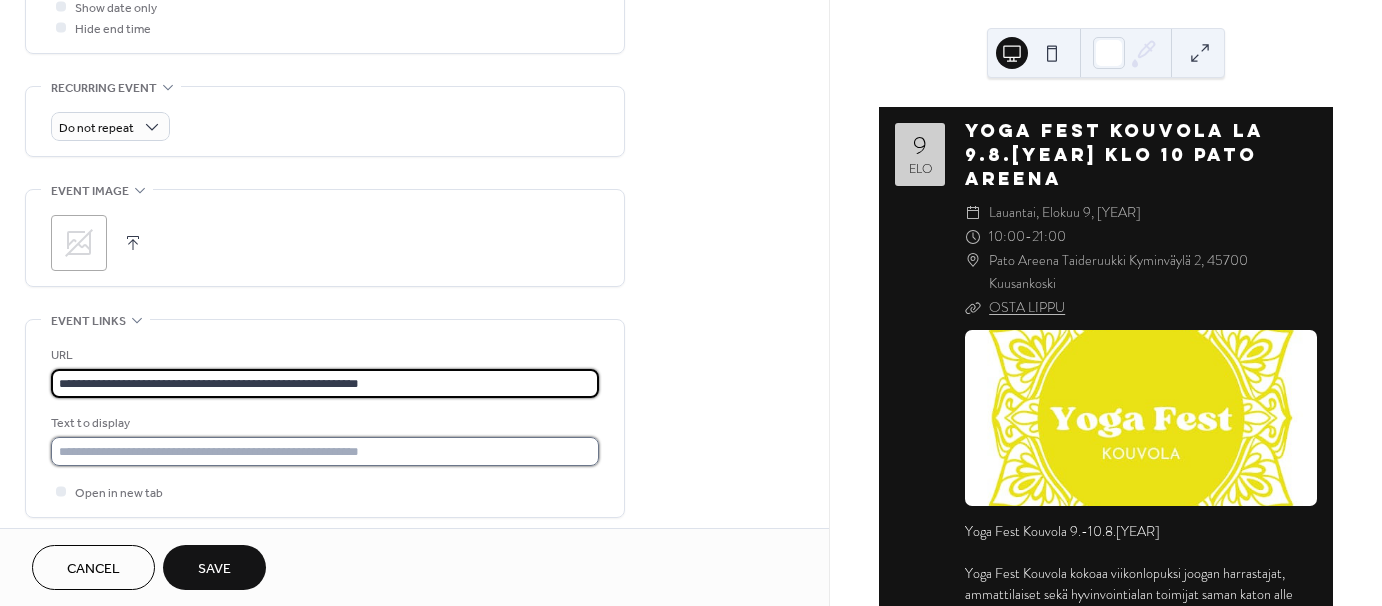 click at bounding box center (325, 451) 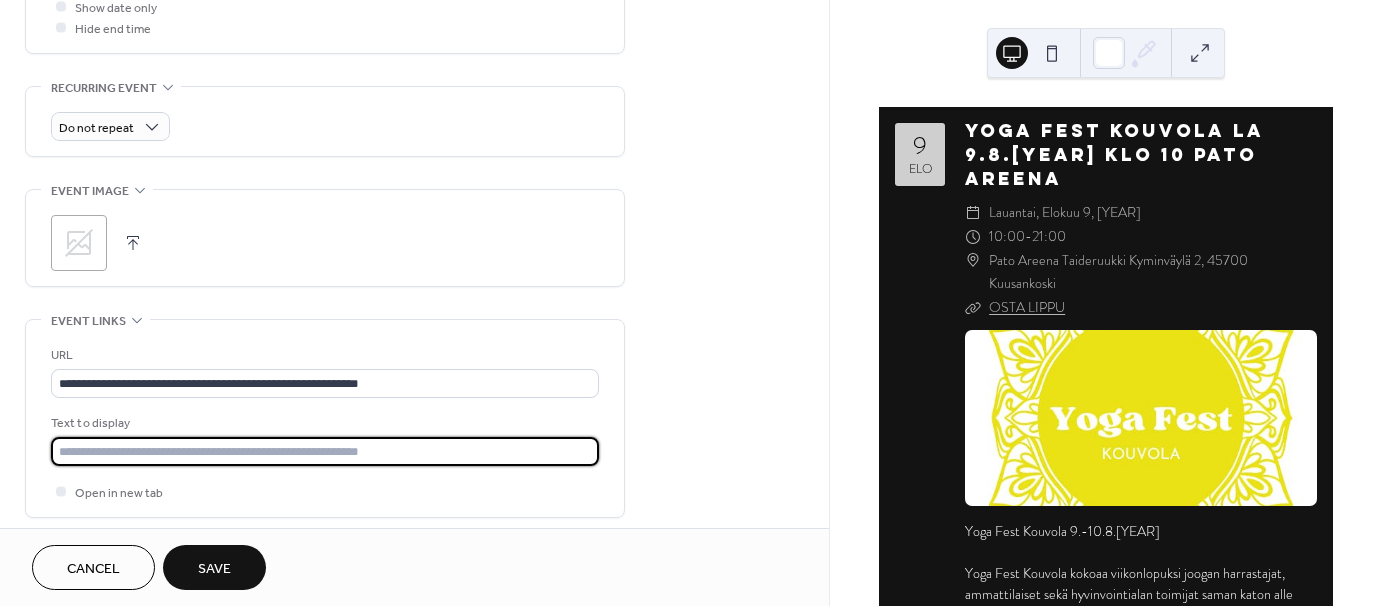 type on "**********" 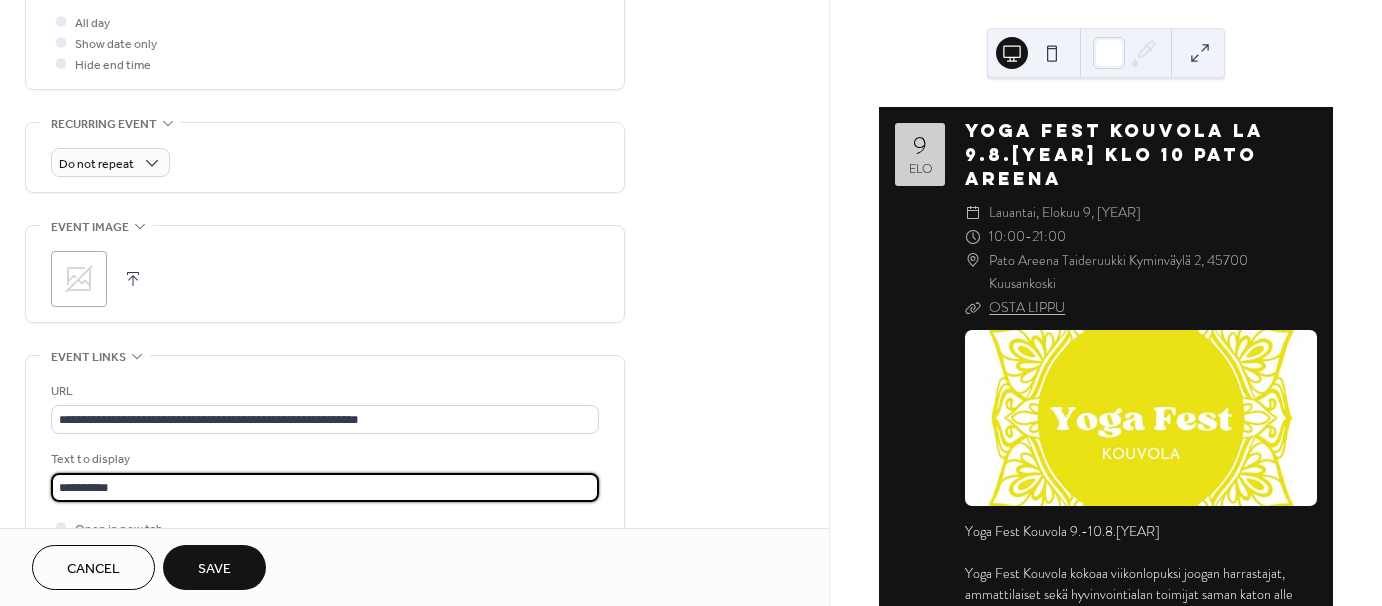 scroll, scrollTop: 755, scrollLeft: 0, axis: vertical 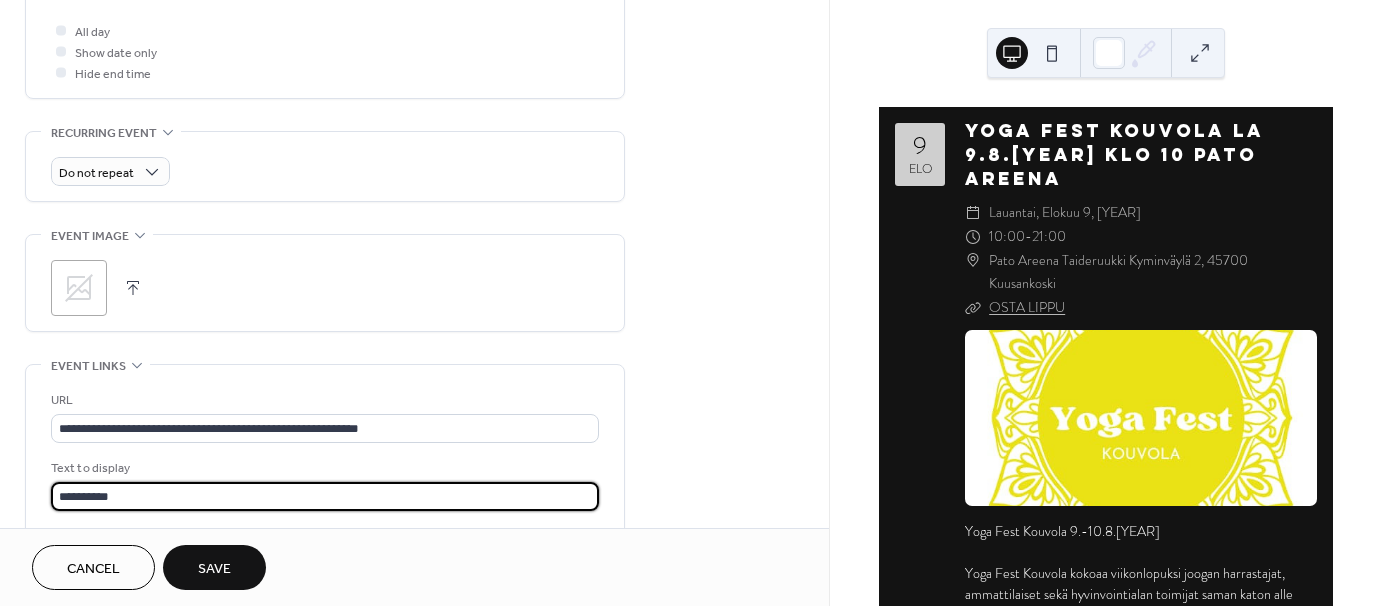 click at bounding box center [133, 288] 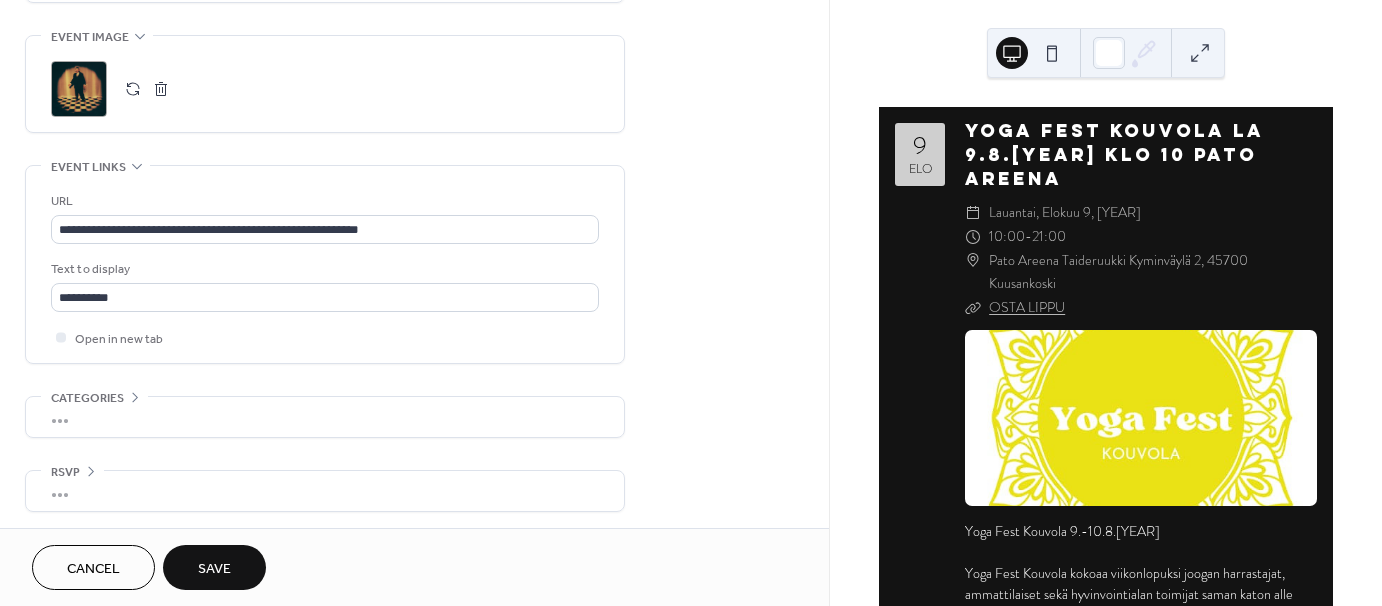 scroll, scrollTop: 955, scrollLeft: 0, axis: vertical 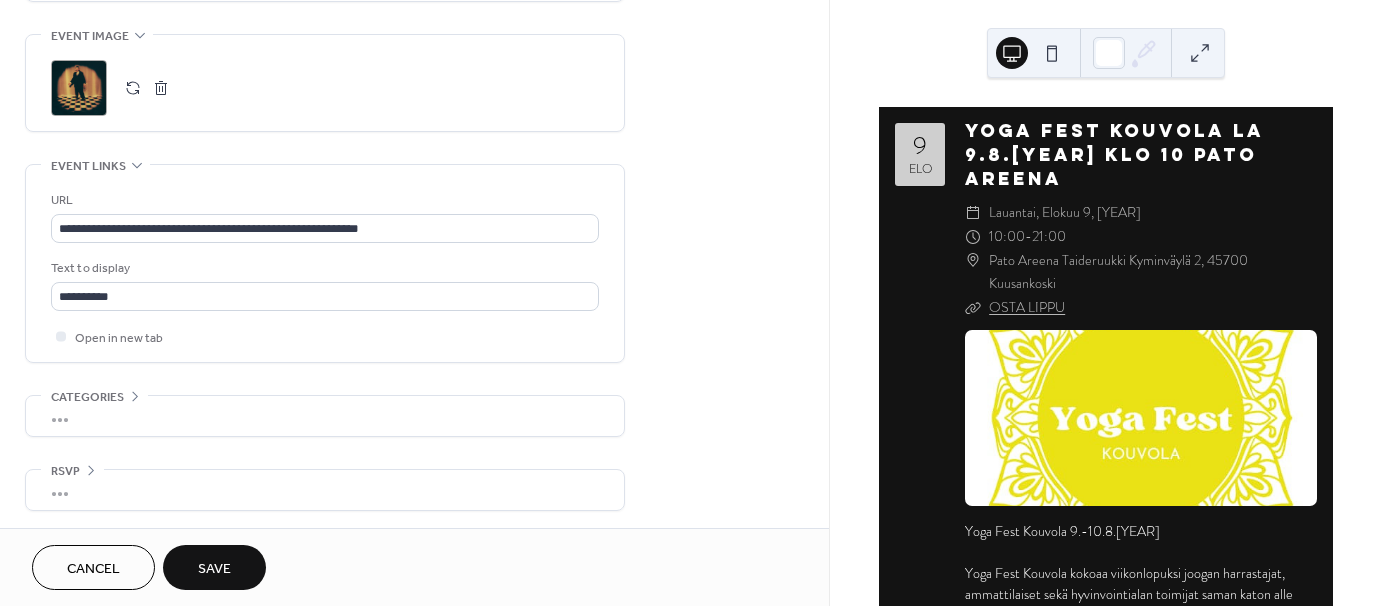 click on "Save" at bounding box center [214, 569] 